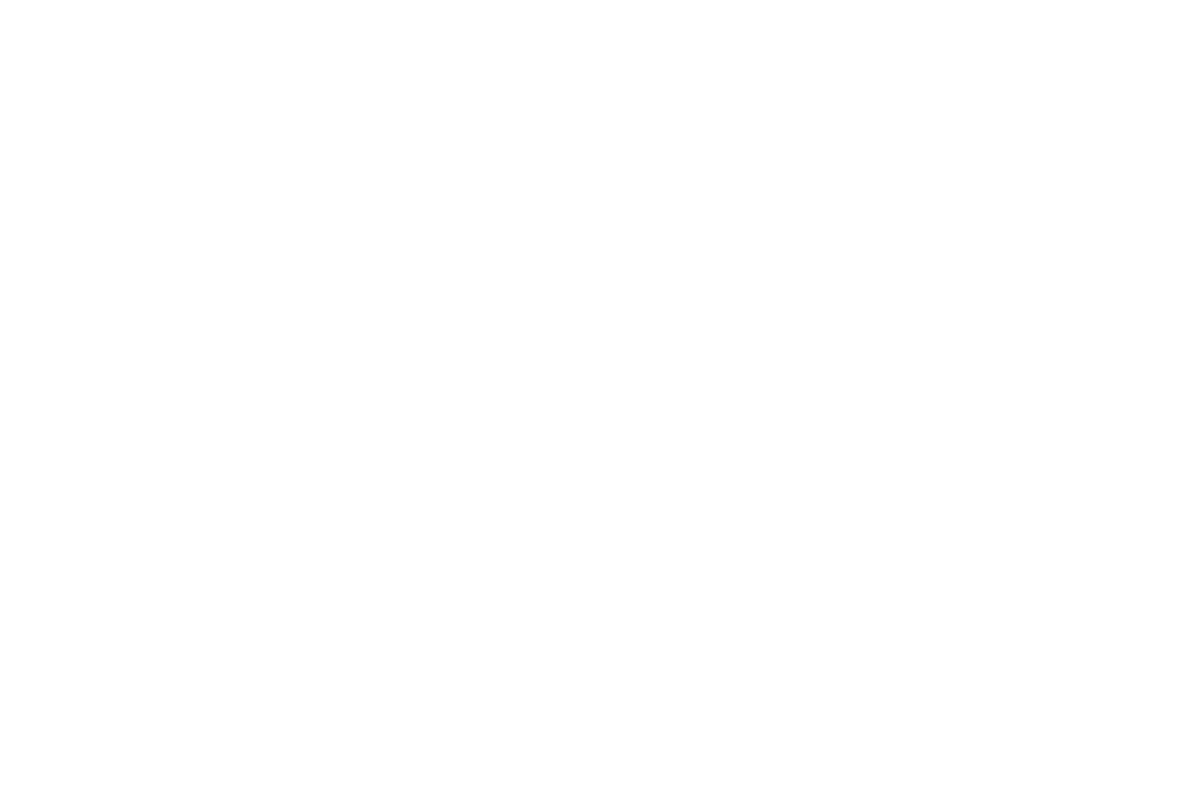 scroll, scrollTop: 0, scrollLeft: 0, axis: both 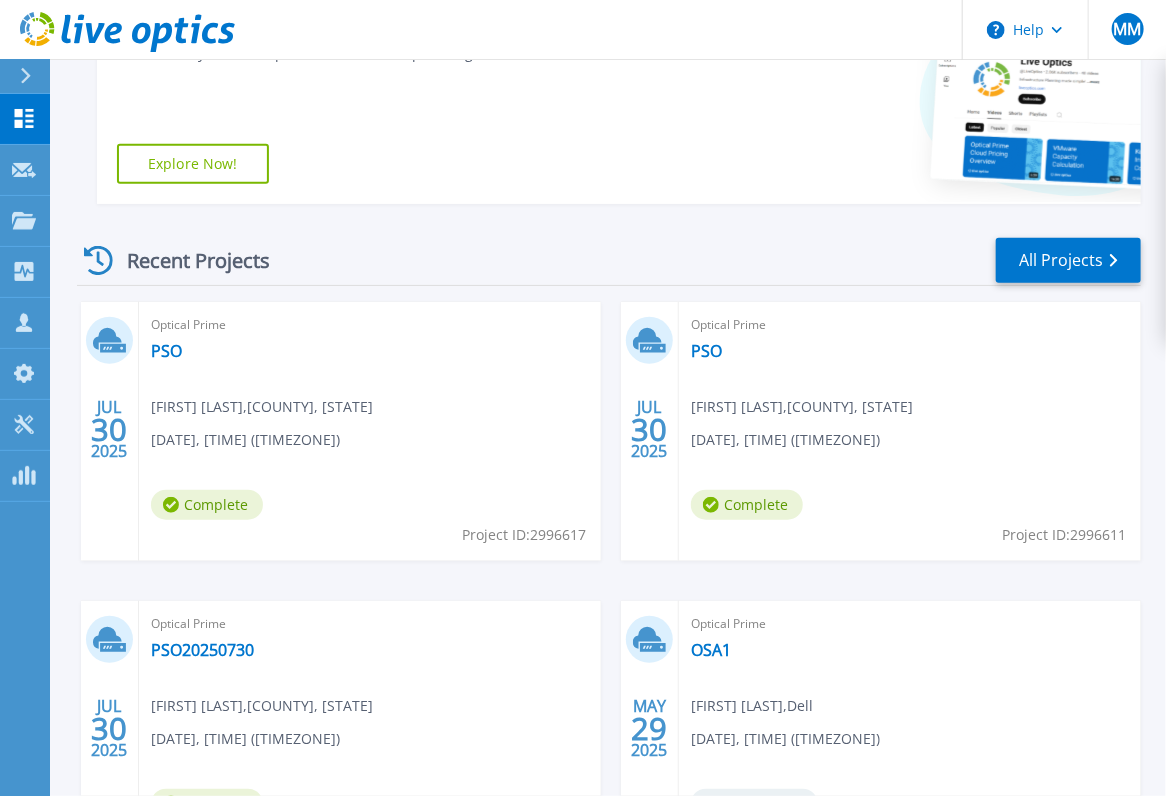 click on "[FIRST] [LAST] , [COUNTY], [STATE]" at bounding box center [262, 407] 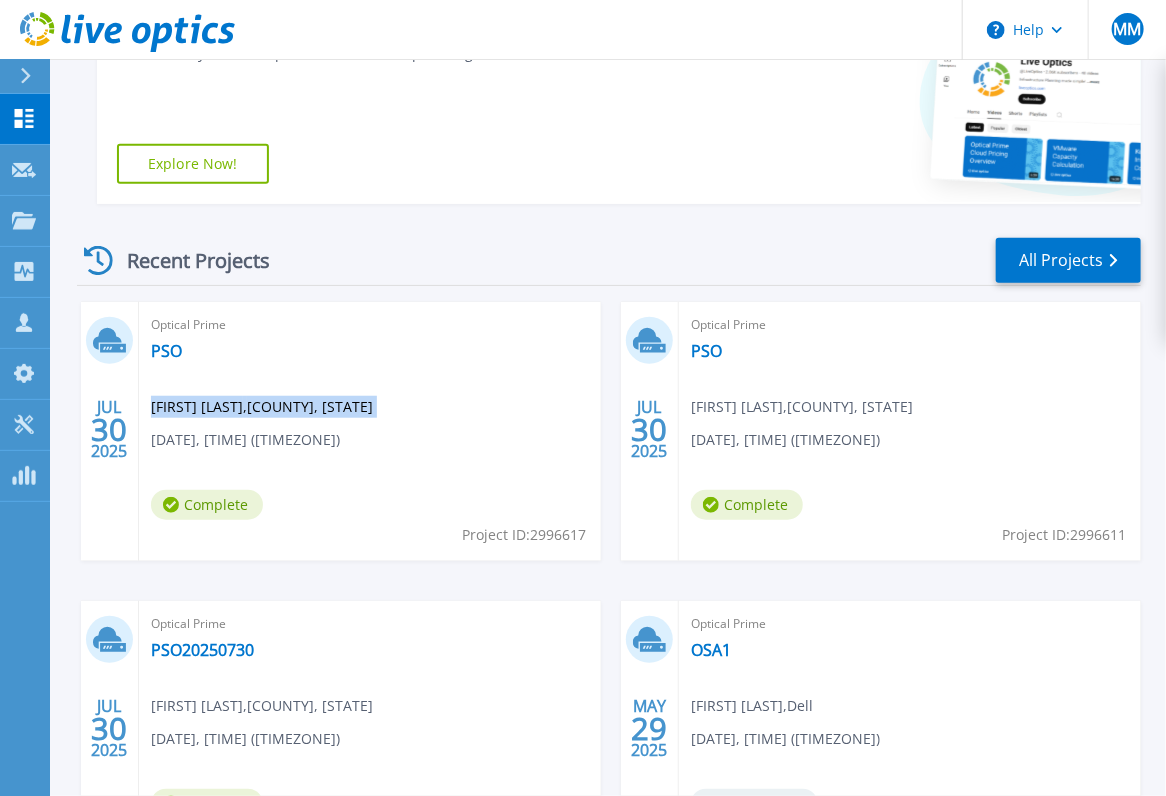 click on "[FIRST] [LAST] , [COUNTY], [STATE]" at bounding box center [262, 407] 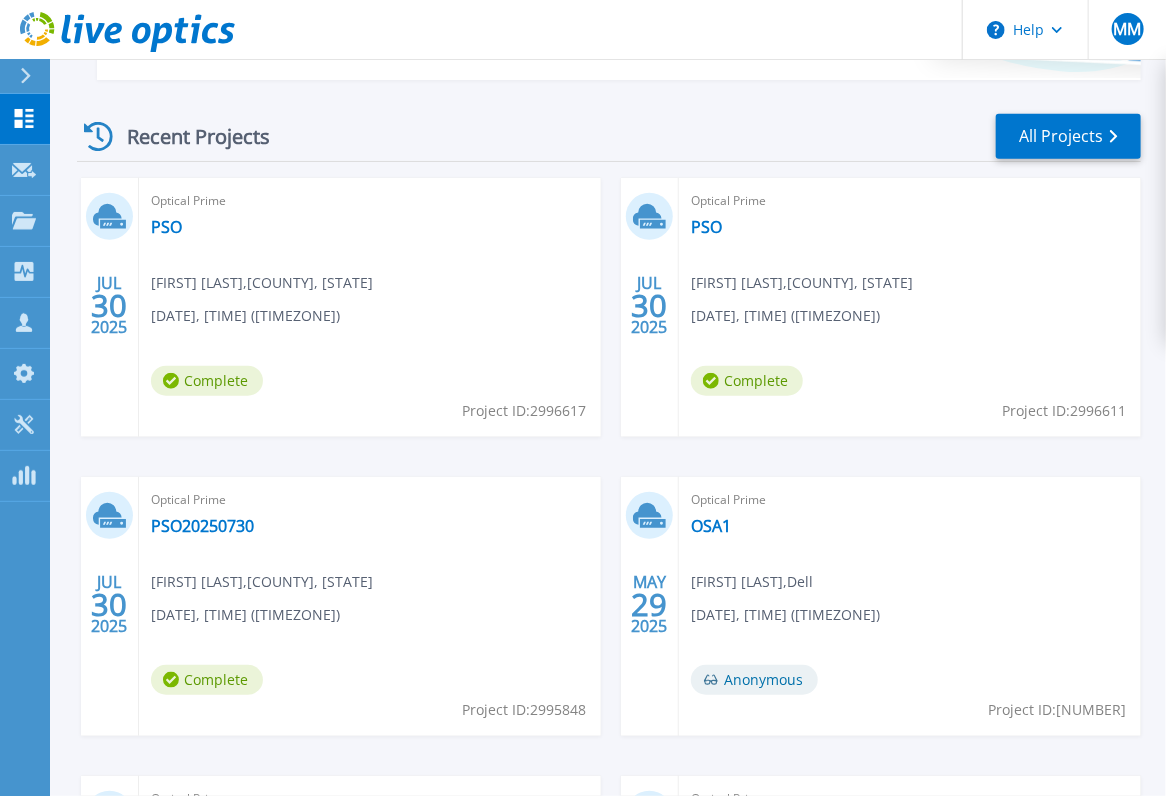 scroll, scrollTop: 479, scrollLeft: 0, axis: vertical 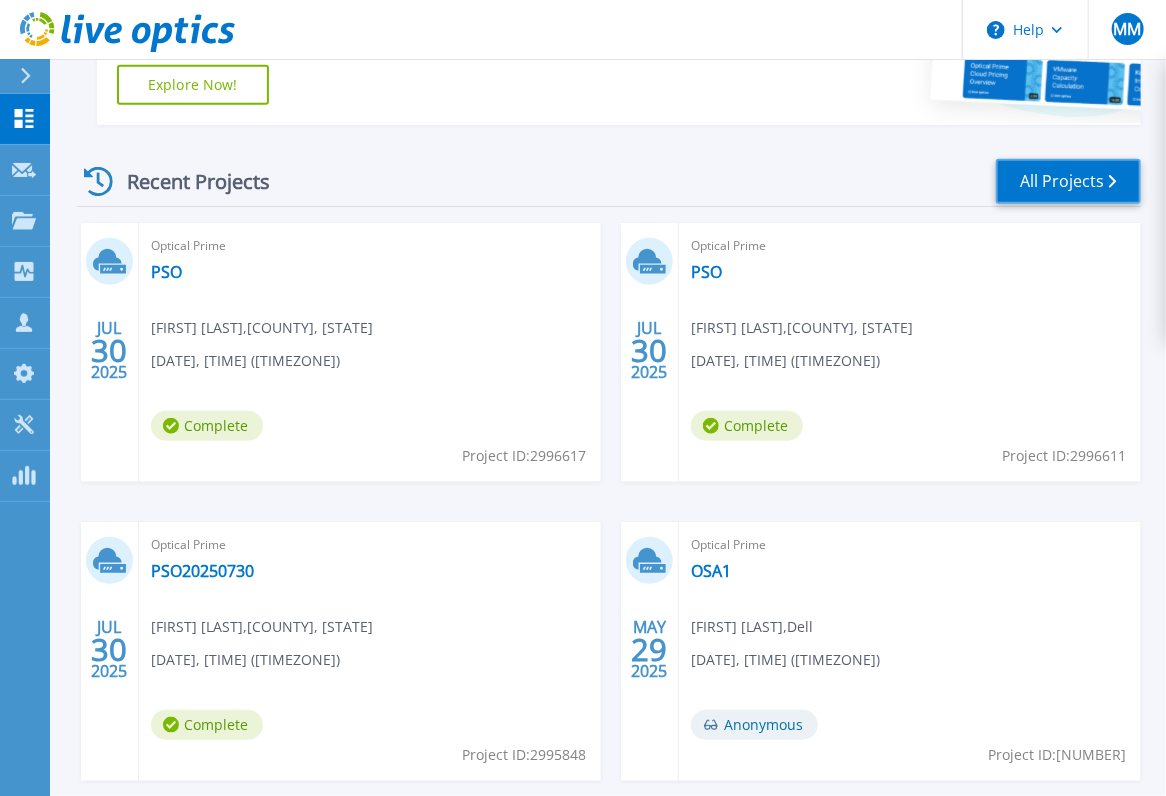 click on "All Projects" at bounding box center (1068, 181) 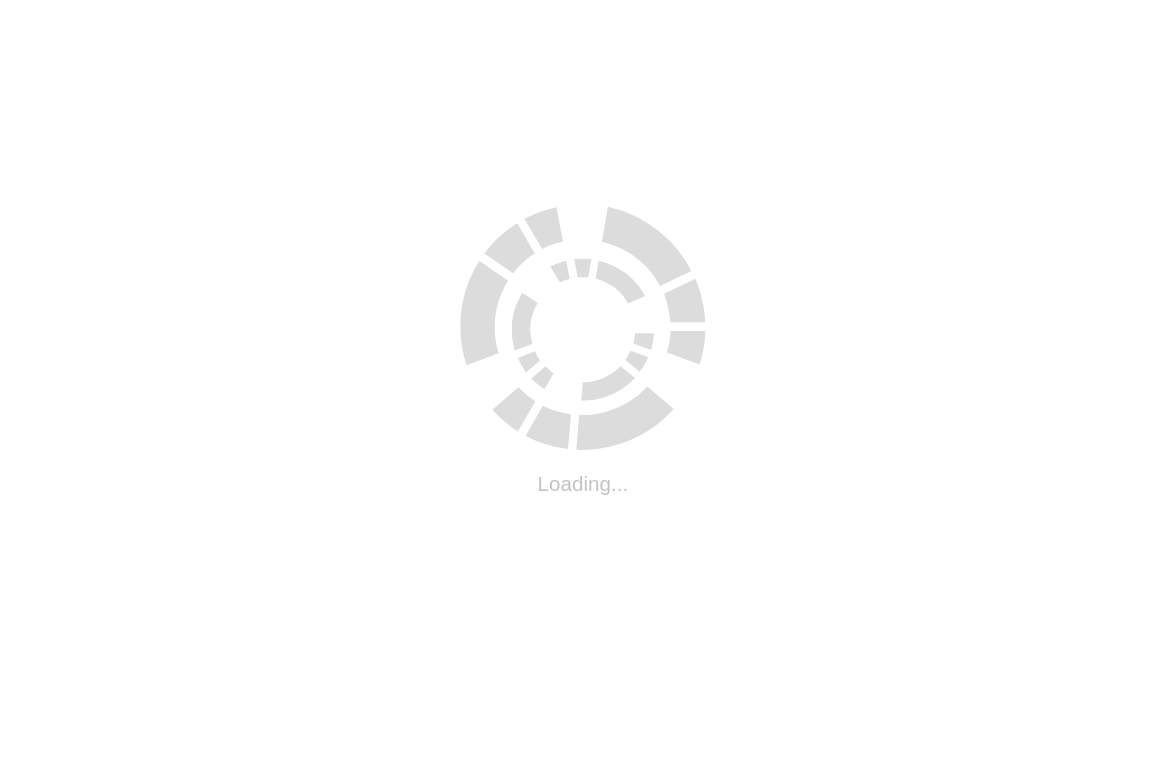 scroll, scrollTop: 0, scrollLeft: 0, axis: both 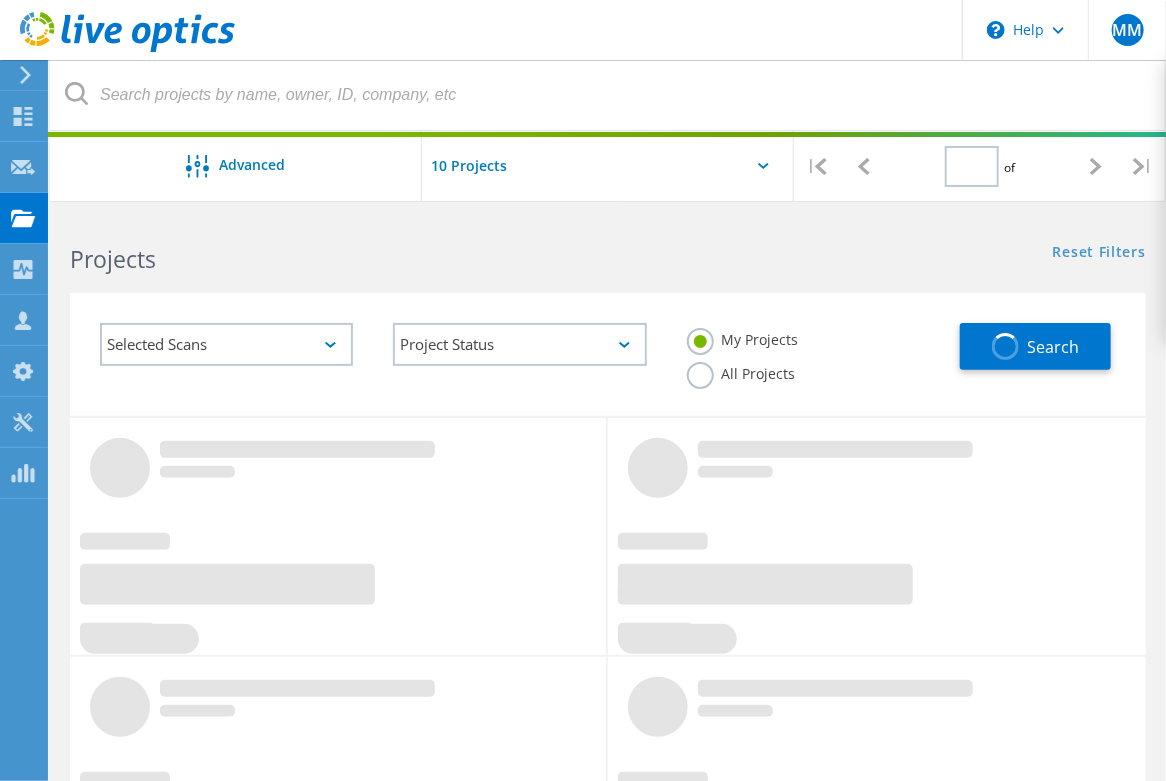 type on "1" 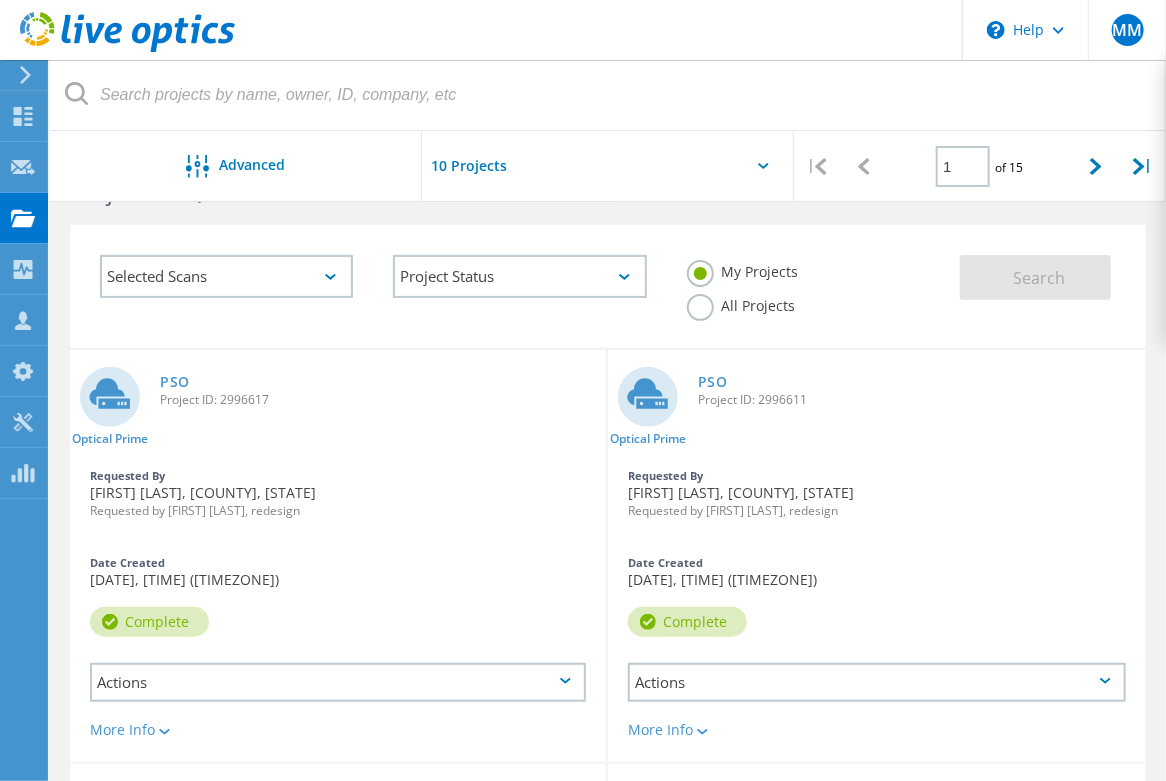 scroll, scrollTop: 0, scrollLeft: 0, axis: both 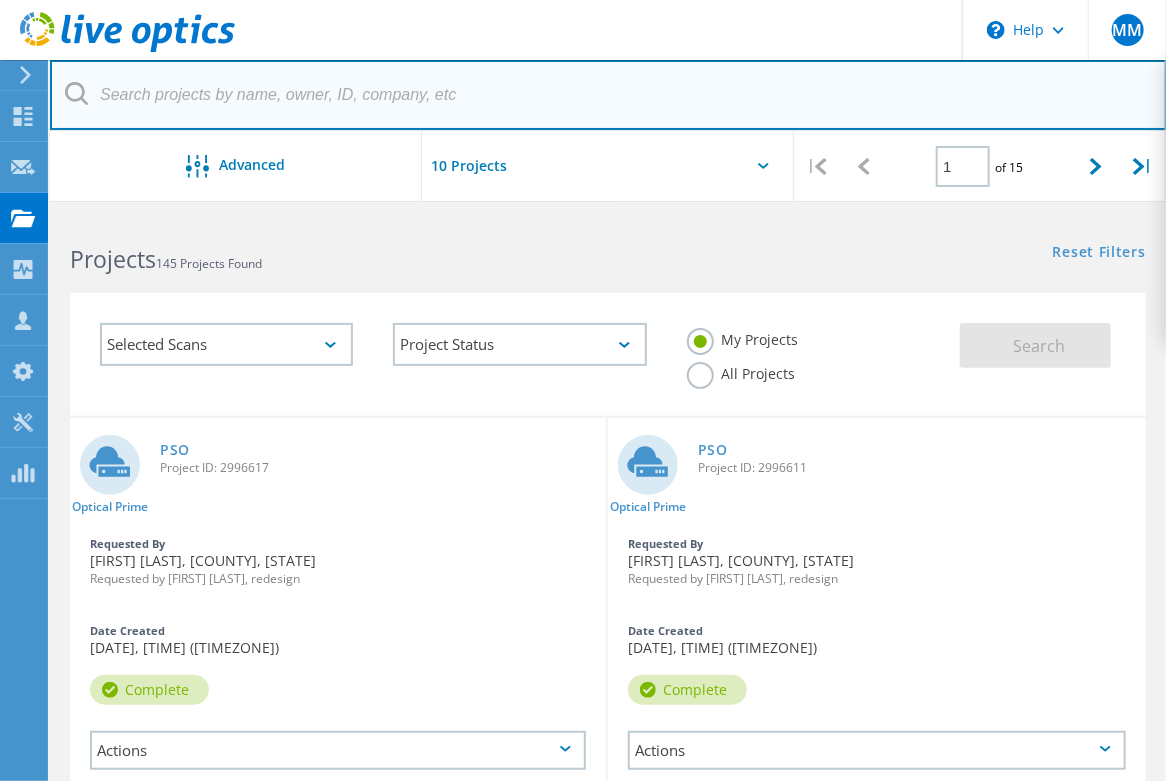 click at bounding box center [608, 95] 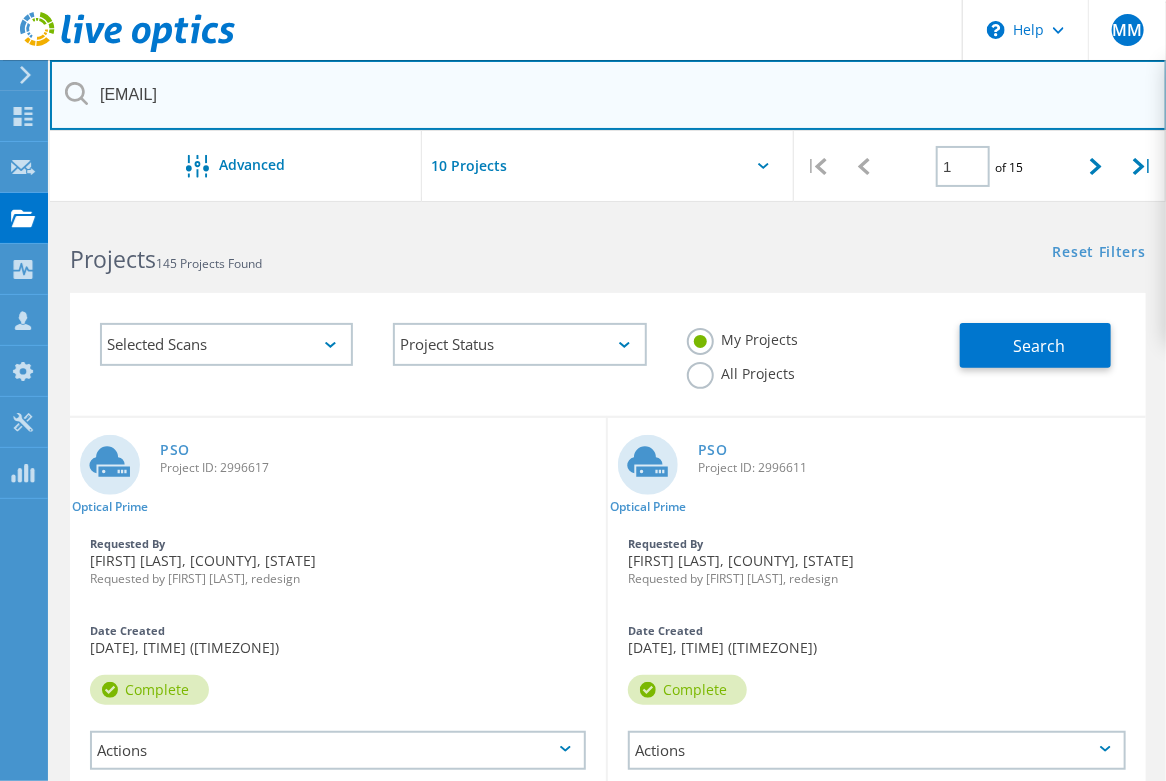 type on "[EMAIL]" 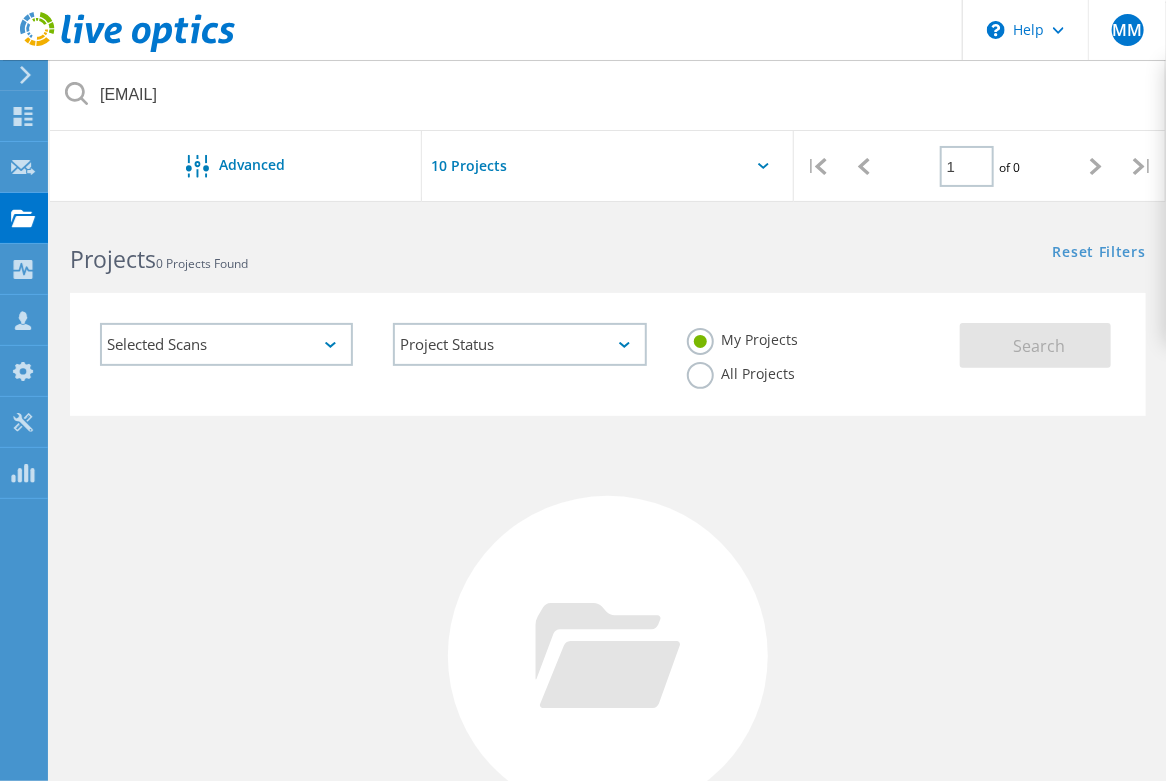 click on "All Projects" 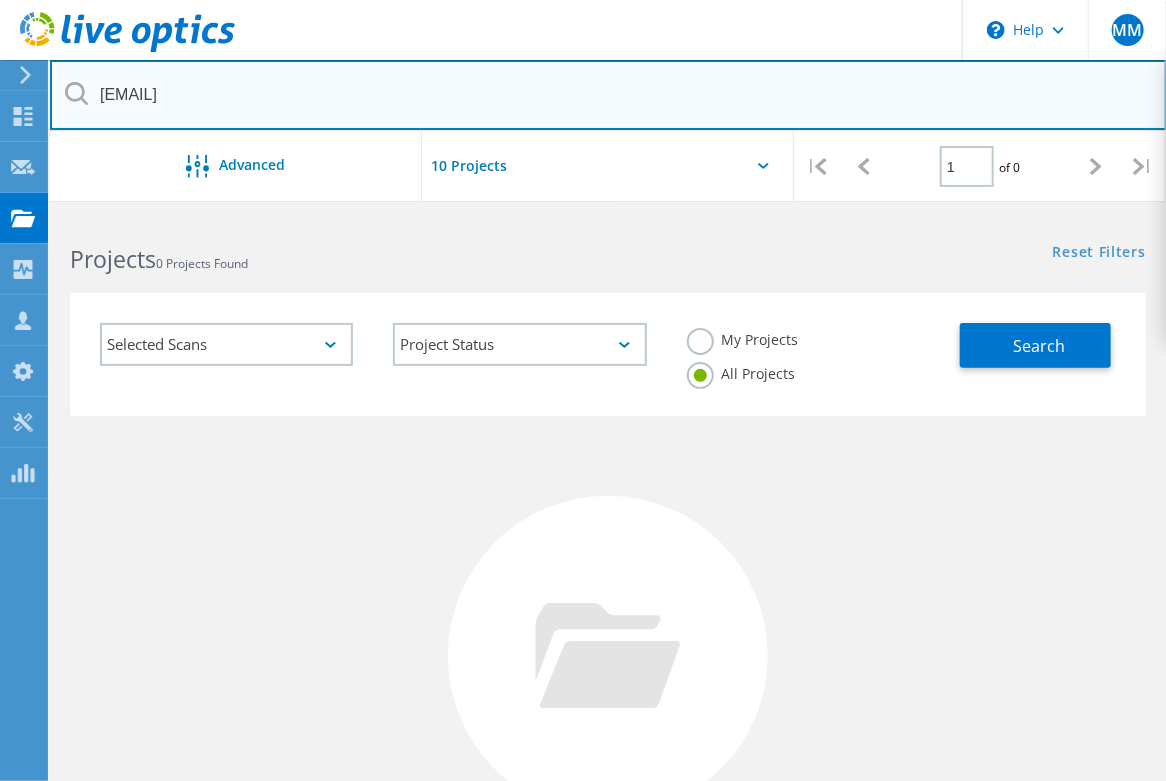 click on "[EMAIL]" at bounding box center [608, 95] 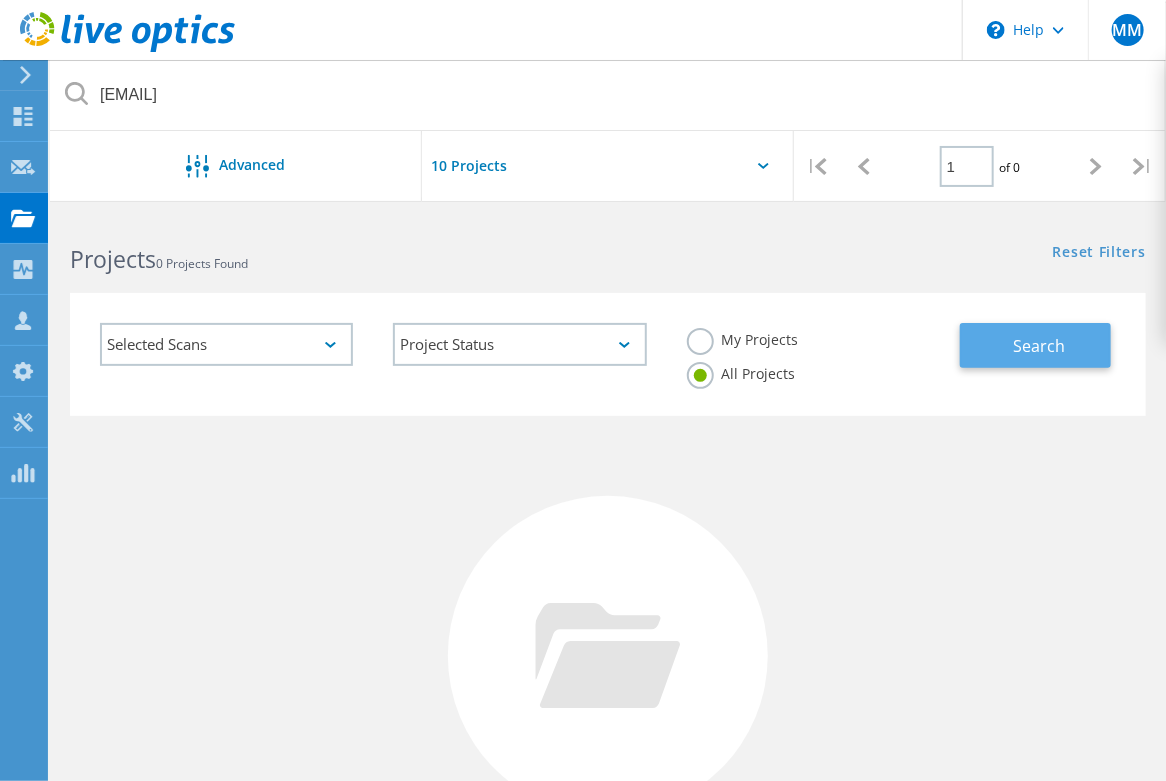 click on "Search" 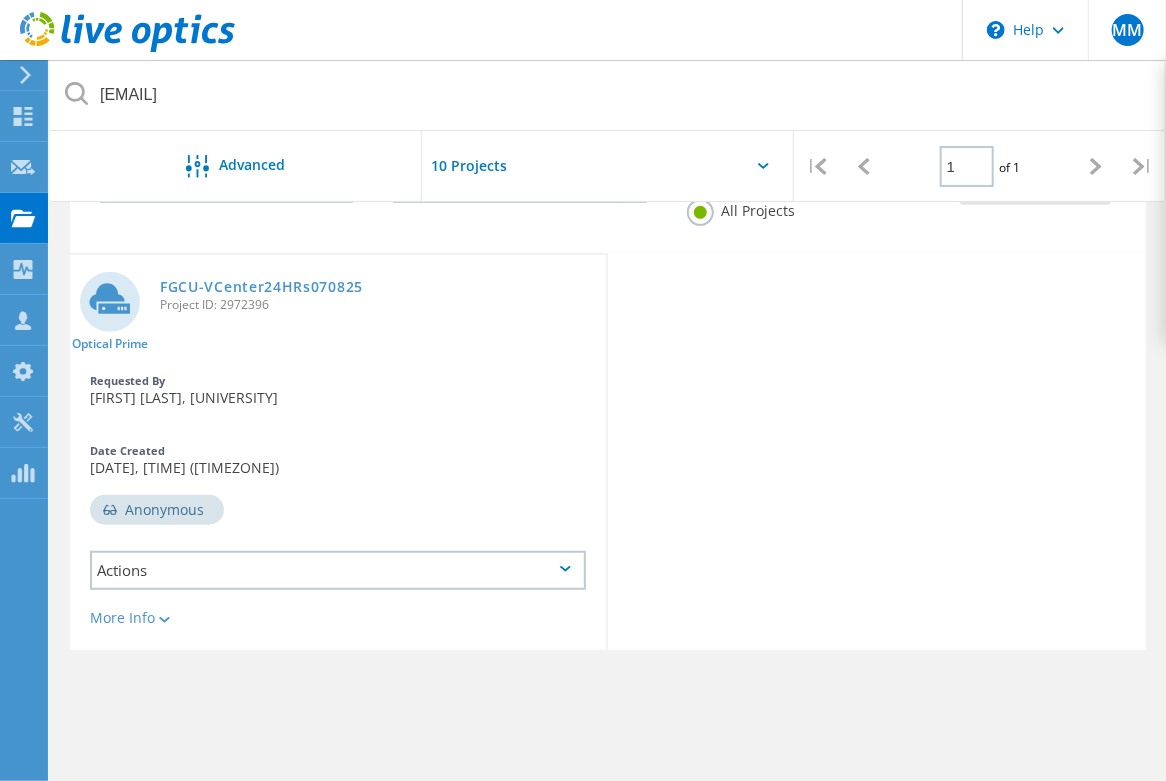 scroll, scrollTop: 135, scrollLeft: 0, axis: vertical 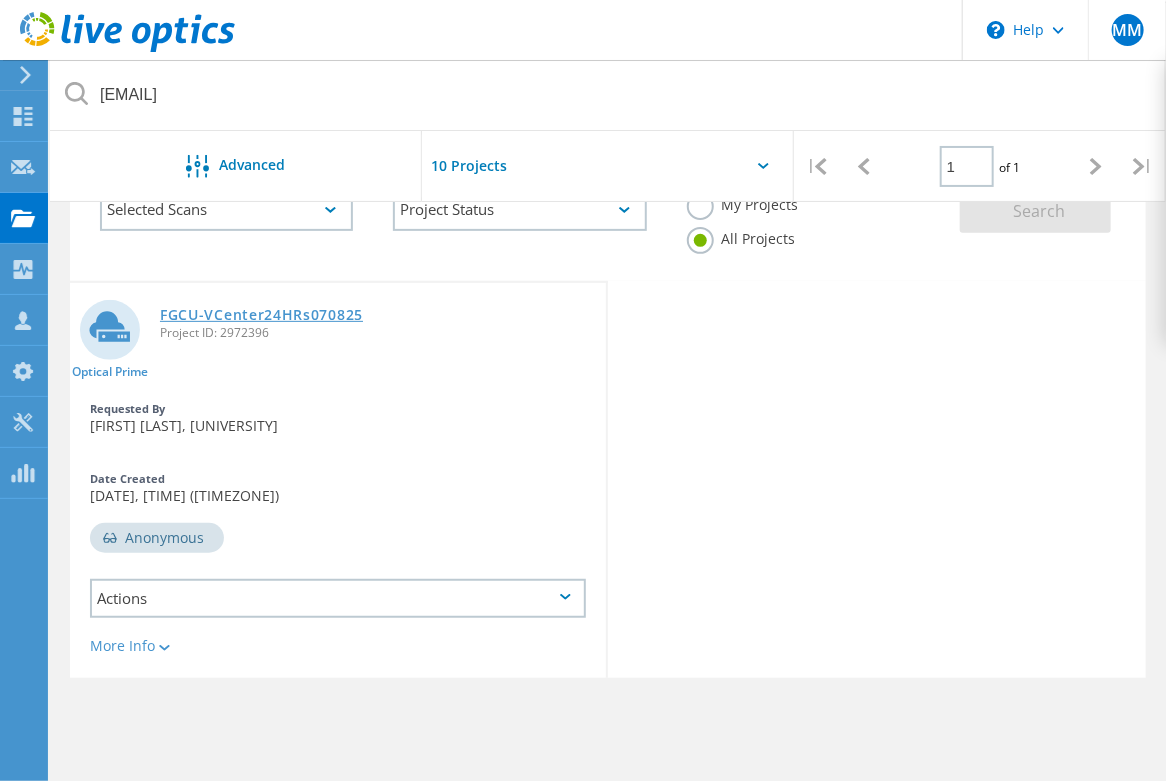 click on "FGCU-VCenter24HRs070825" 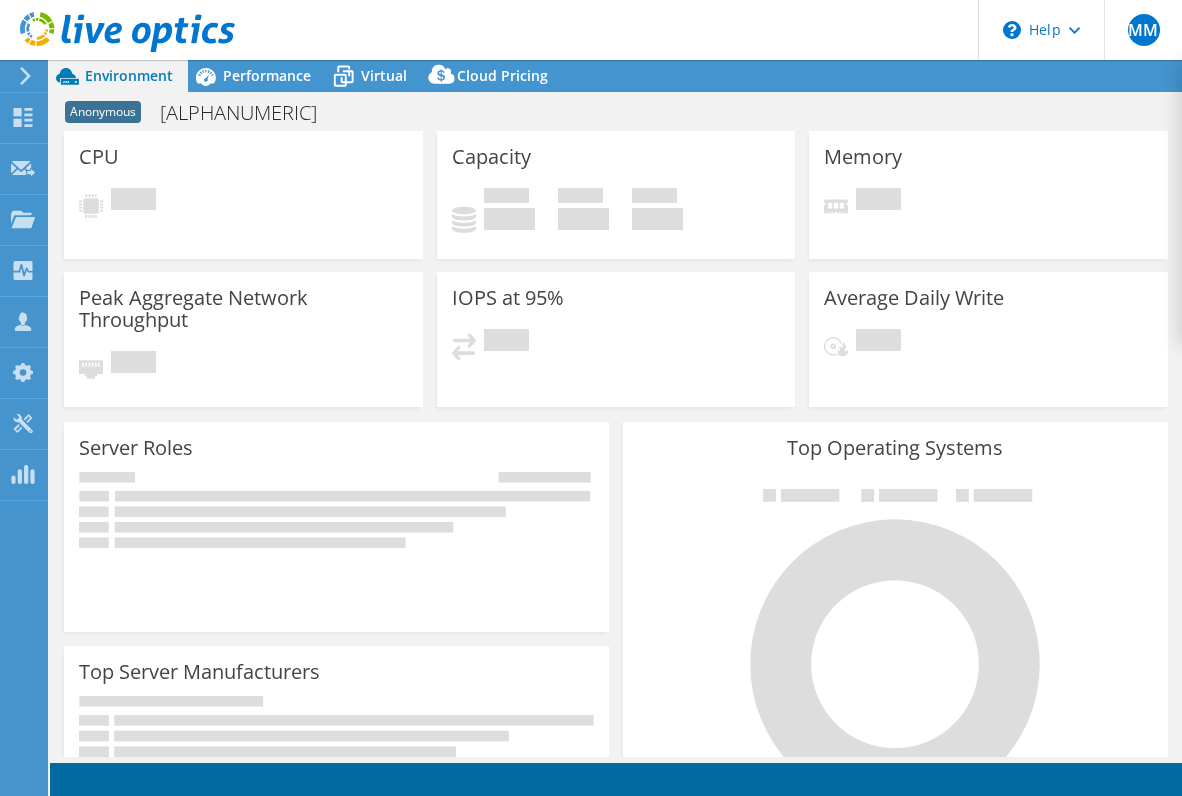 scroll, scrollTop: 0, scrollLeft: 0, axis: both 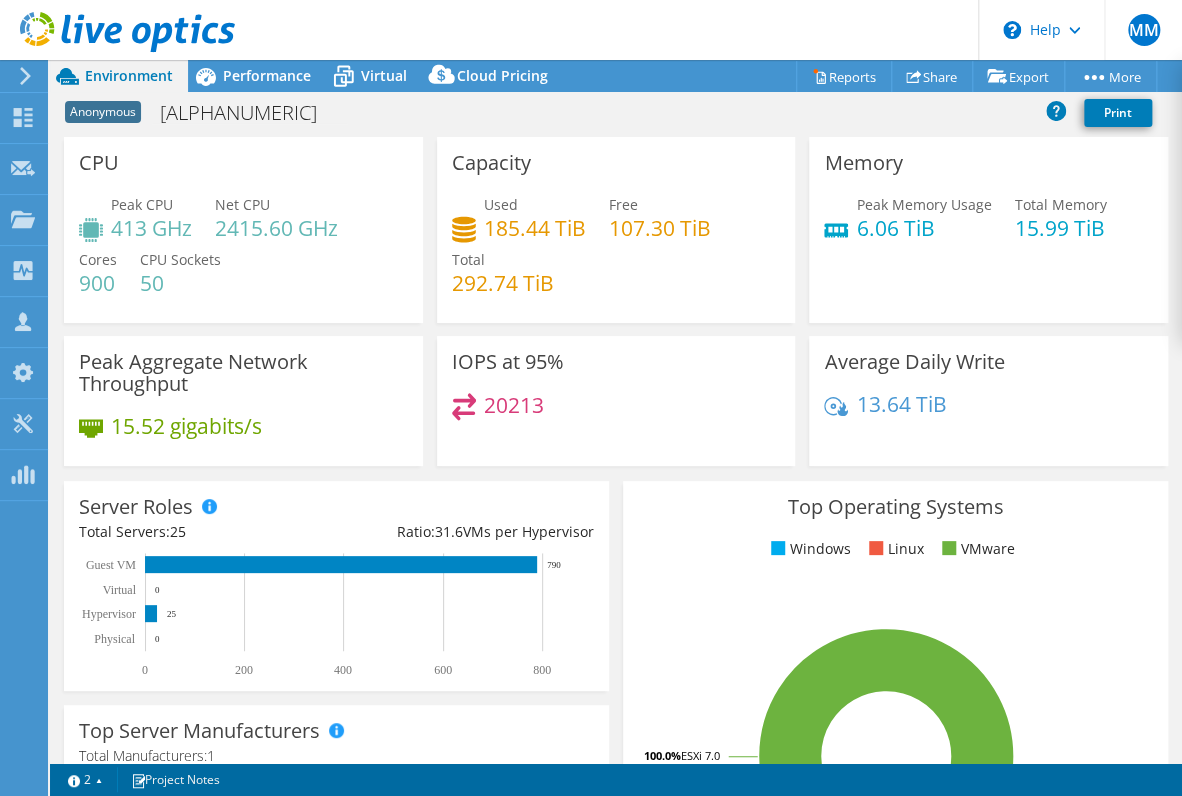 select on "USEast" 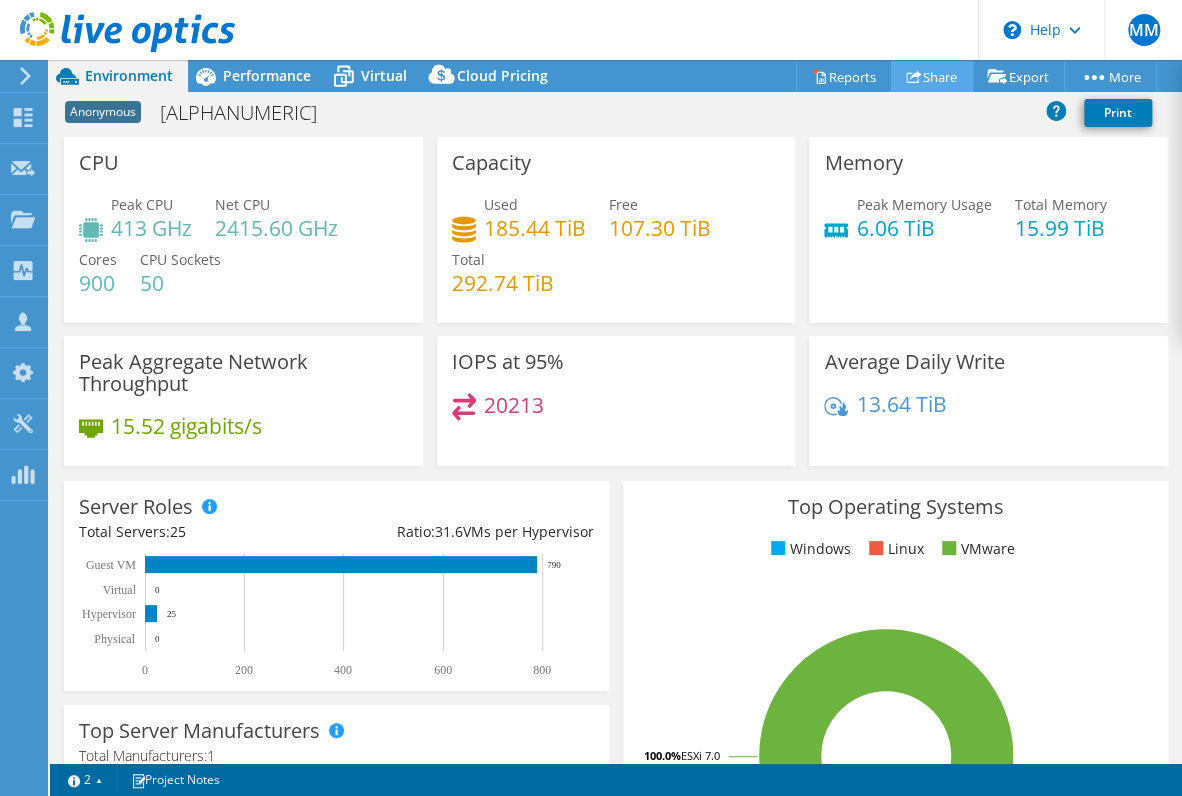 click on "Share" at bounding box center [932, 76] 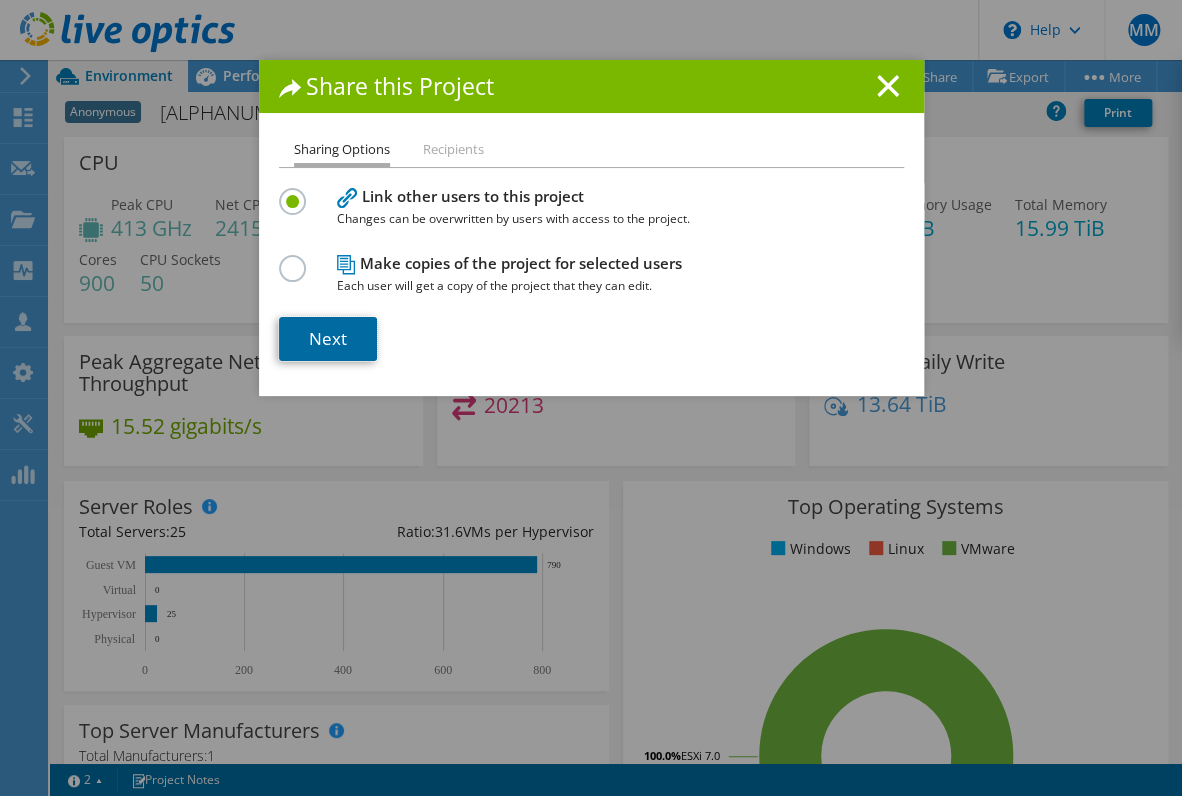 click on "Next" at bounding box center (328, 339) 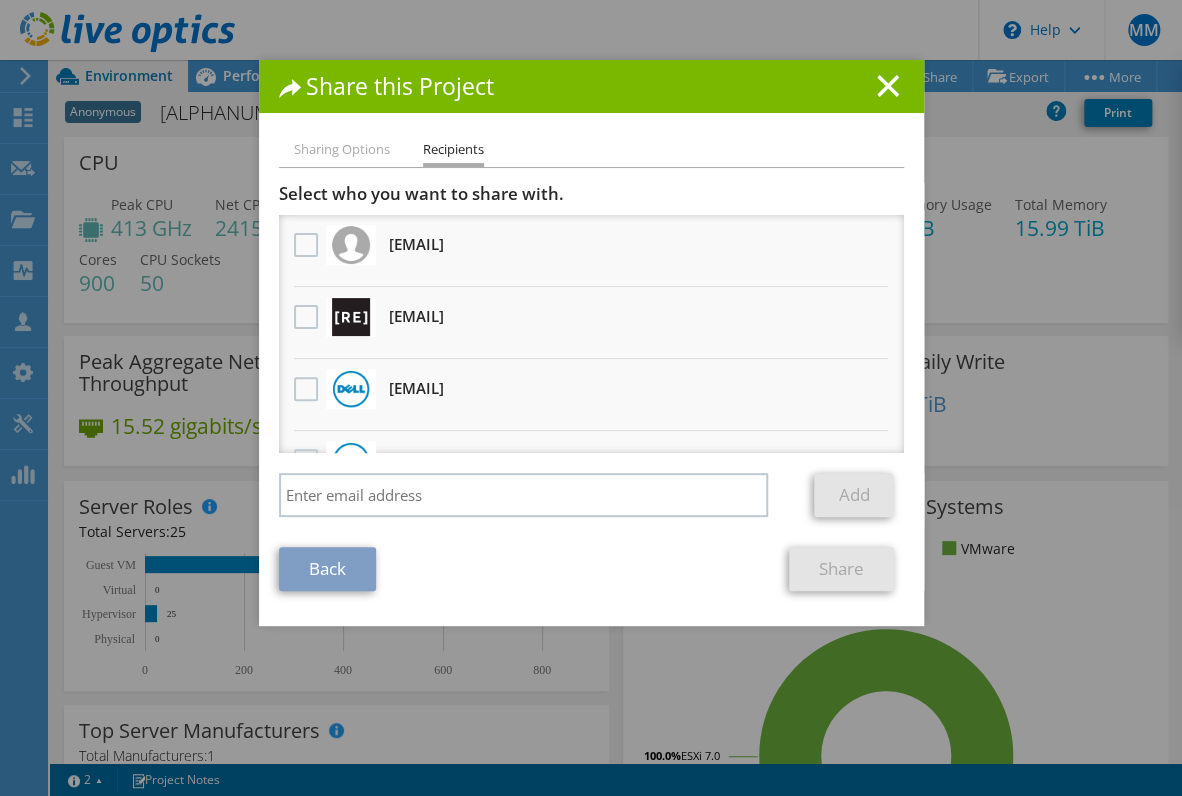 click on "Share this Project
Sharing Options
Recipients
Link other users to this project
Changes can be overwritten by users with access to the project.
." at bounding box center (591, 398) 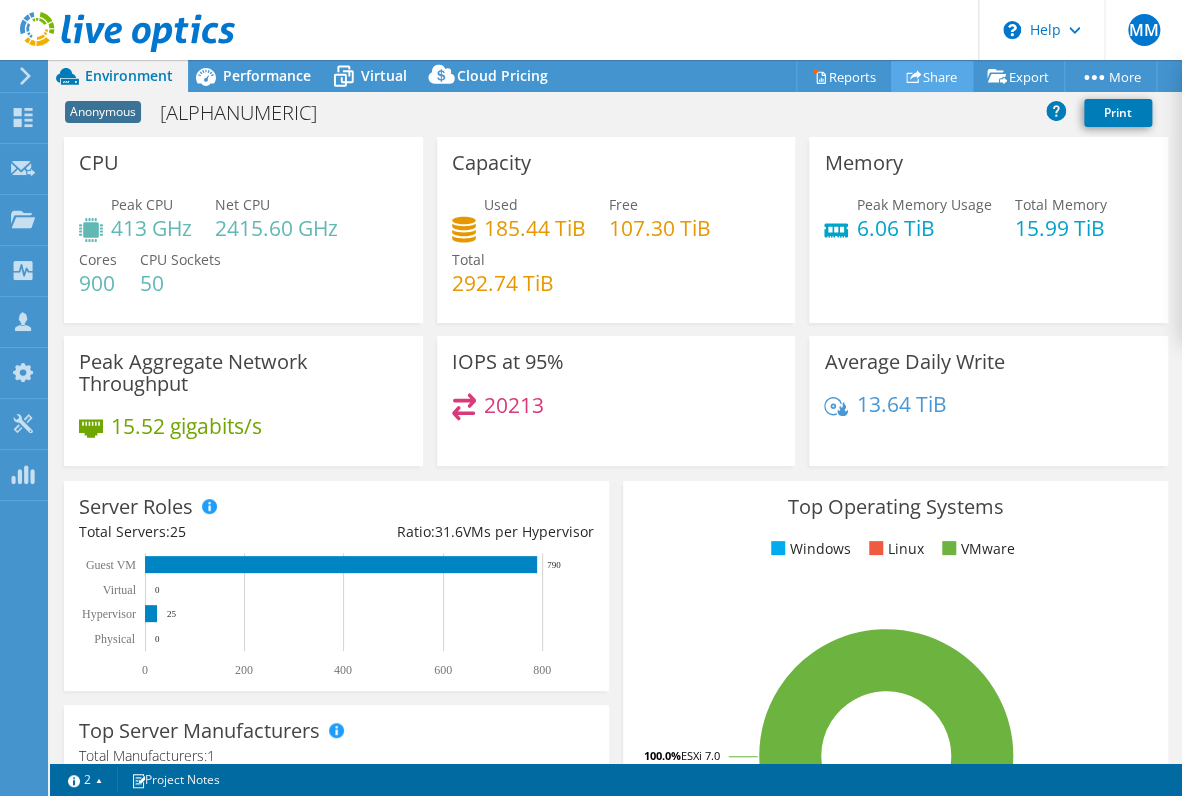 click on "Share" at bounding box center [932, 76] 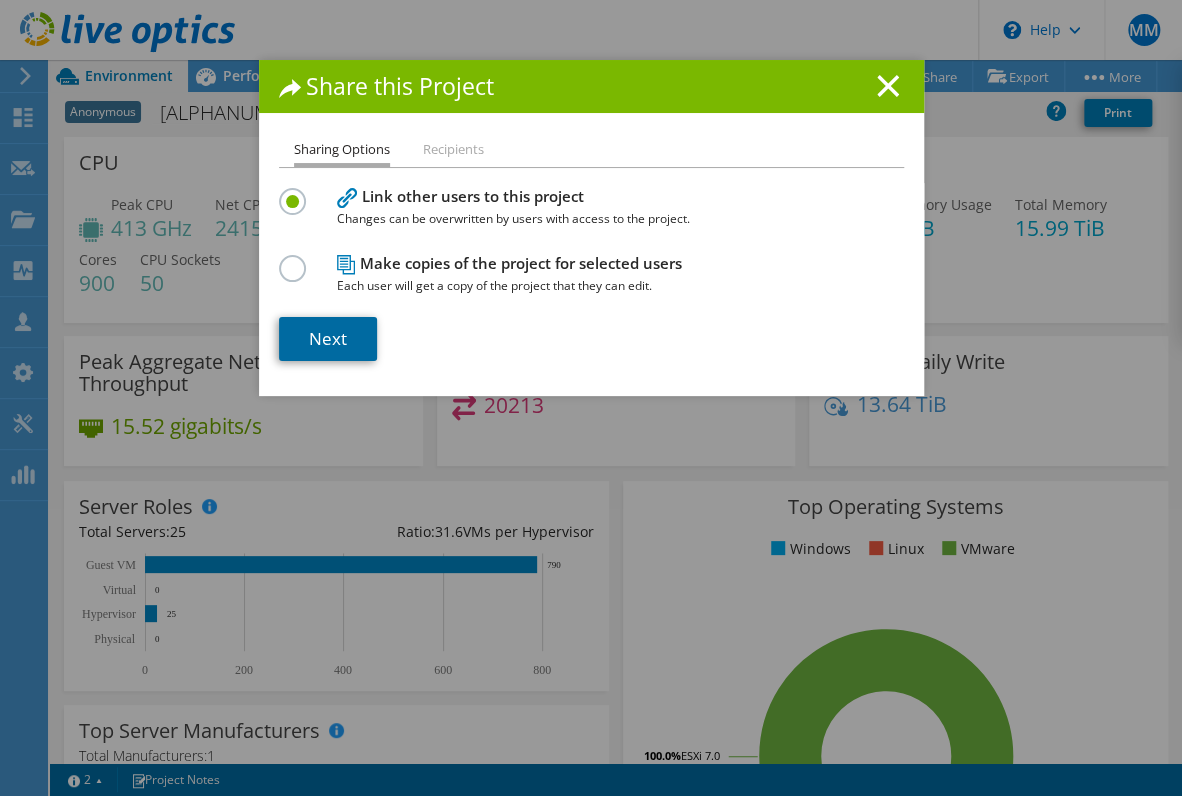 click on "Next" at bounding box center [328, 339] 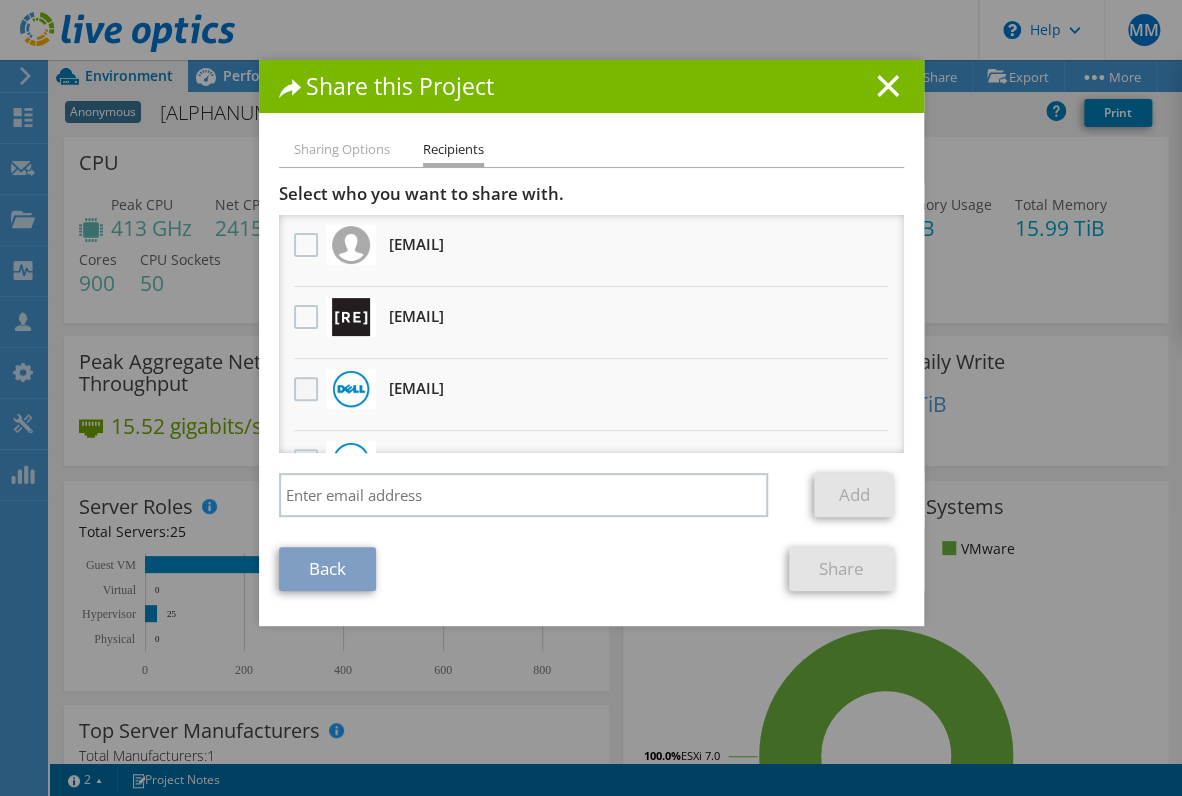 click at bounding box center [308, 389] 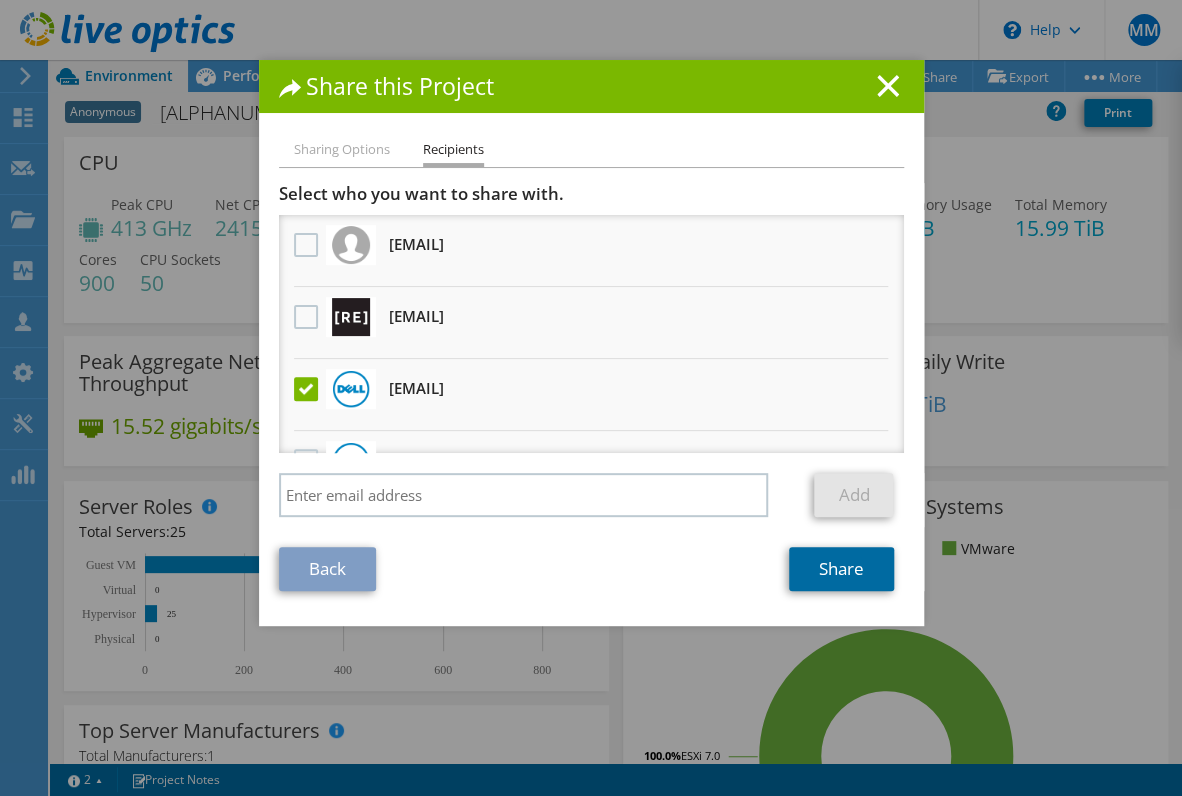 click on "Share" at bounding box center [841, 569] 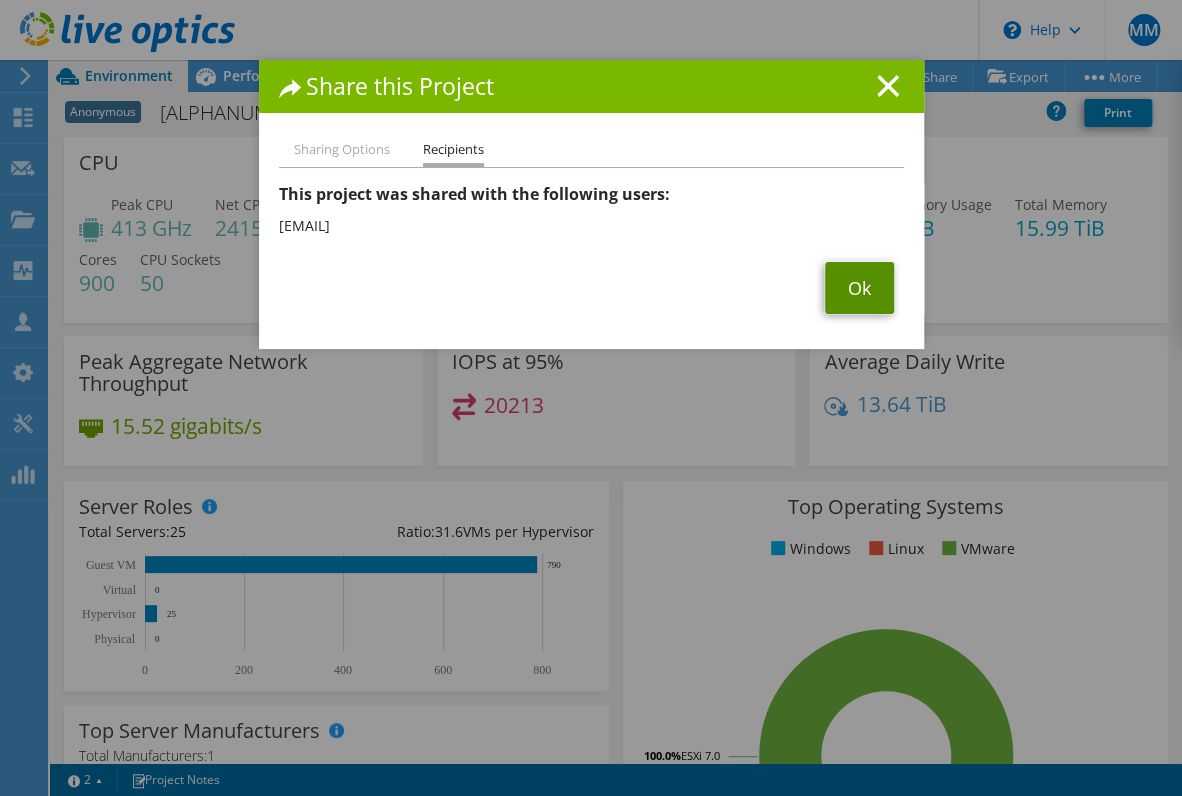 click on "Ok" at bounding box center (859, 288) 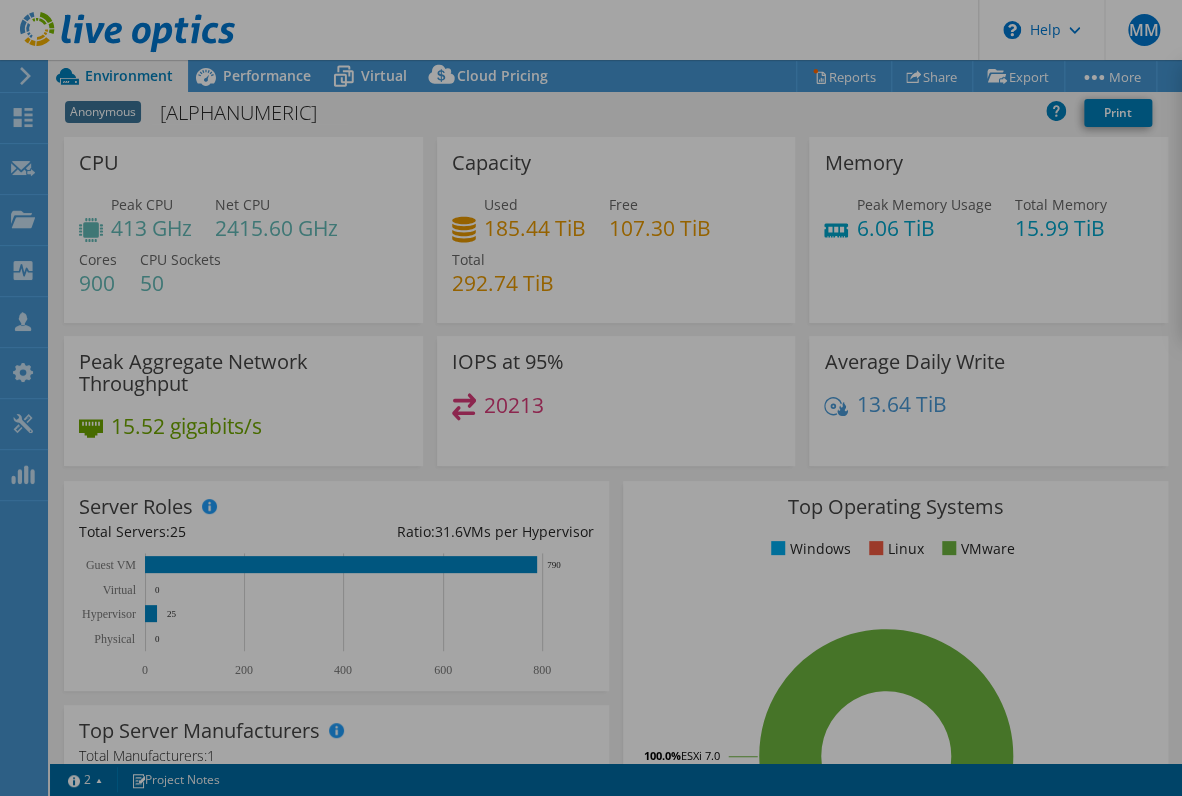 click at bounding box center (591, 398) 